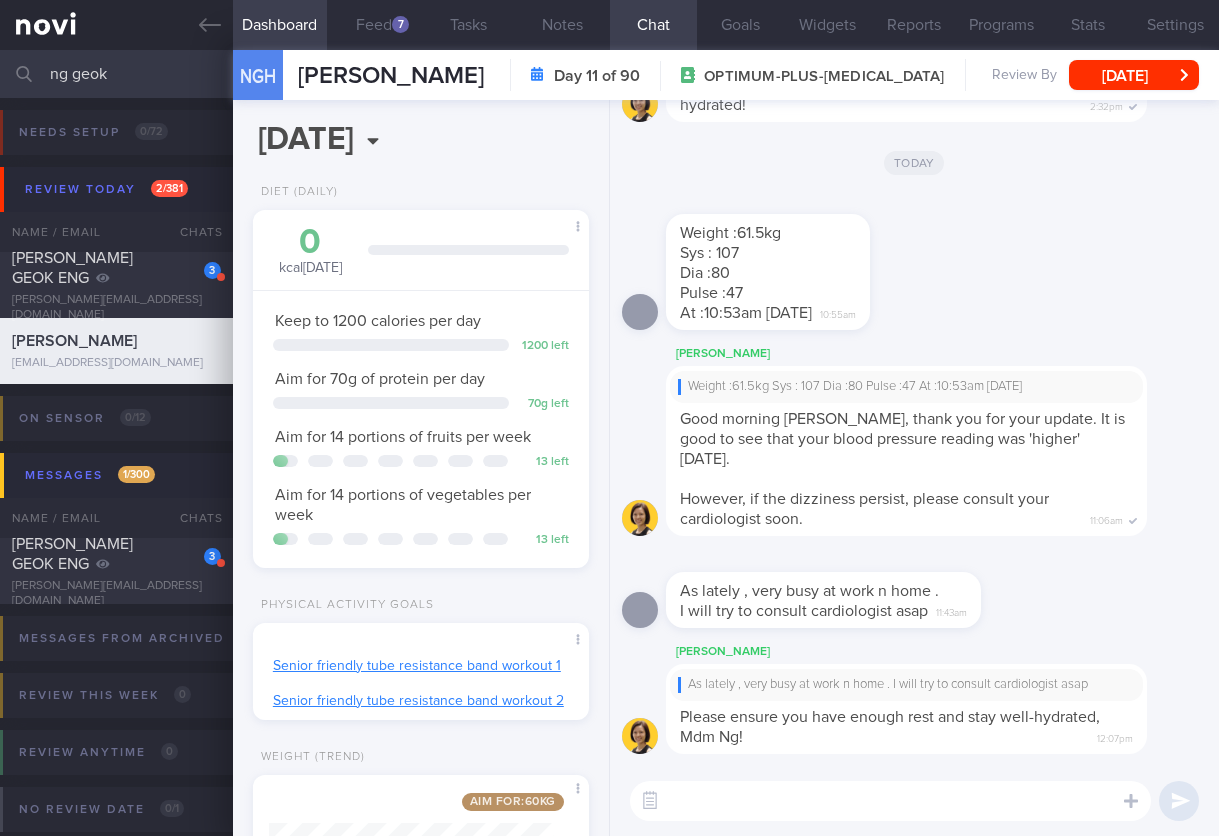 select on "5" 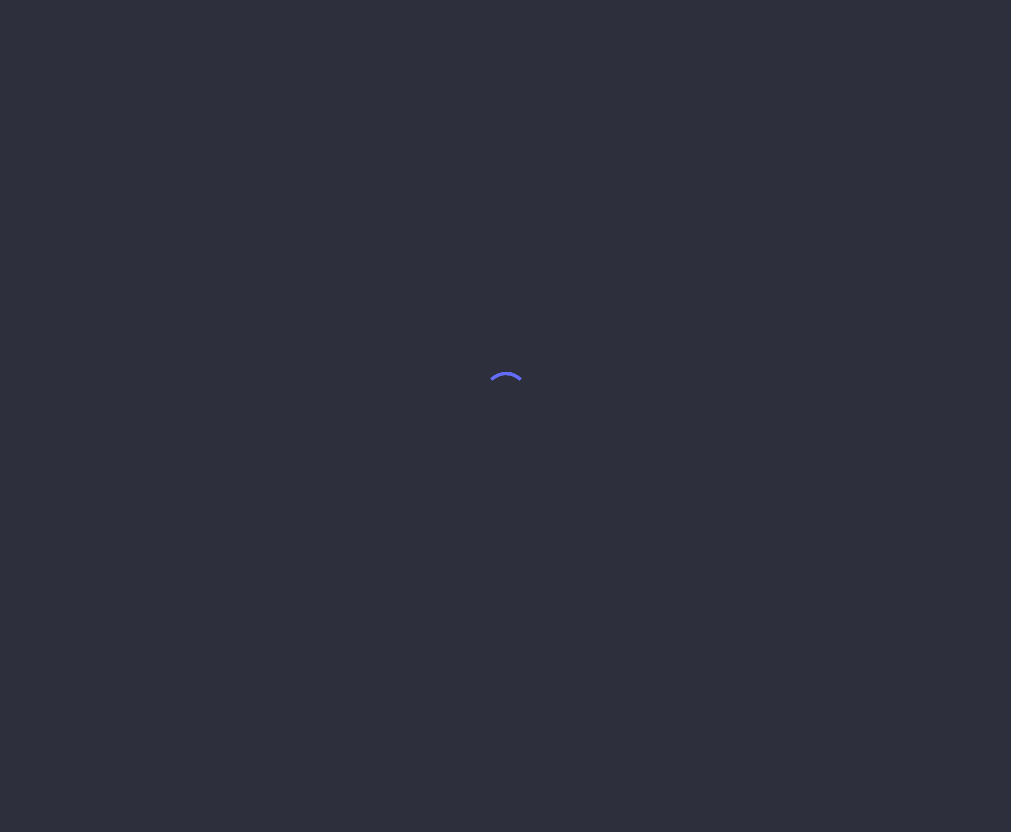 scroll, scrollTop: 0, scrollLeft: 0, axis: both 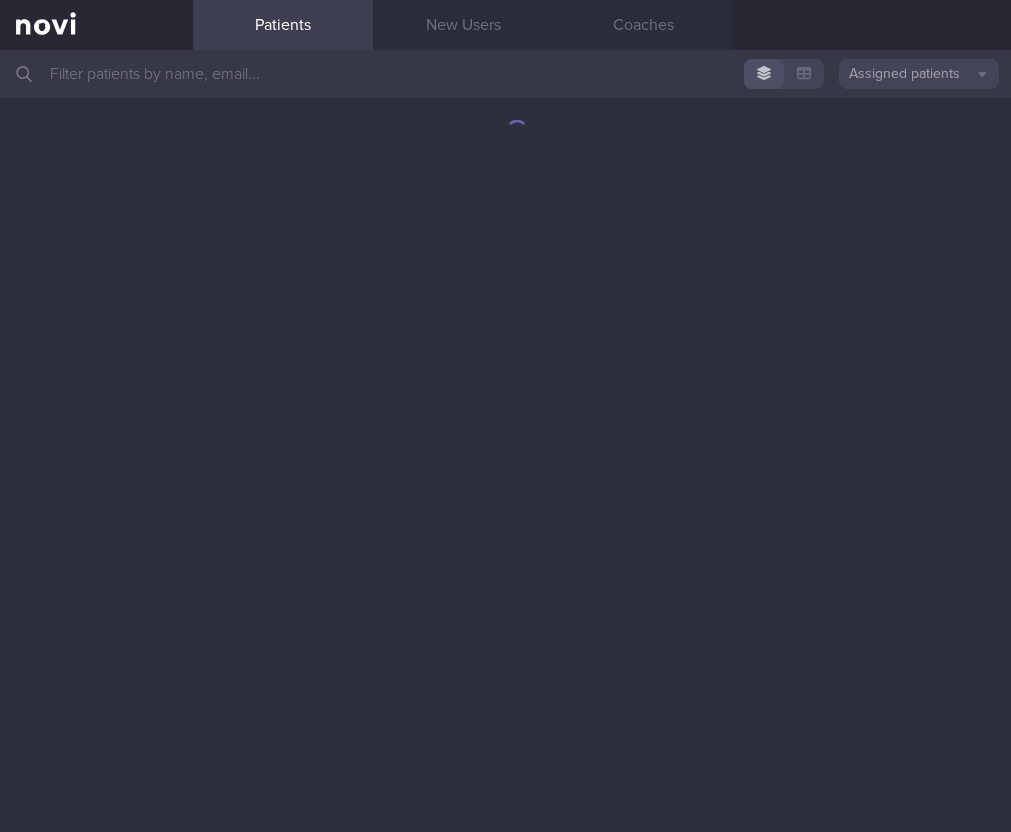 click at bounding box center [505, 74] 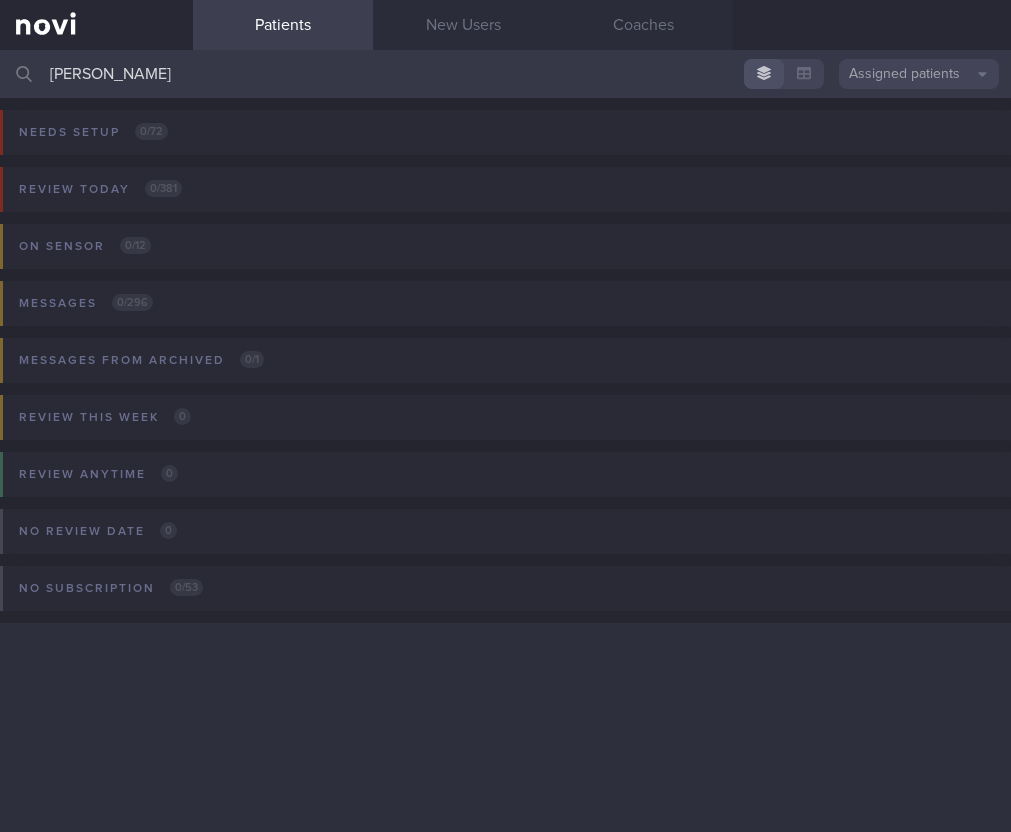 click on "Assigned patients" at bounding box center [919, 74] 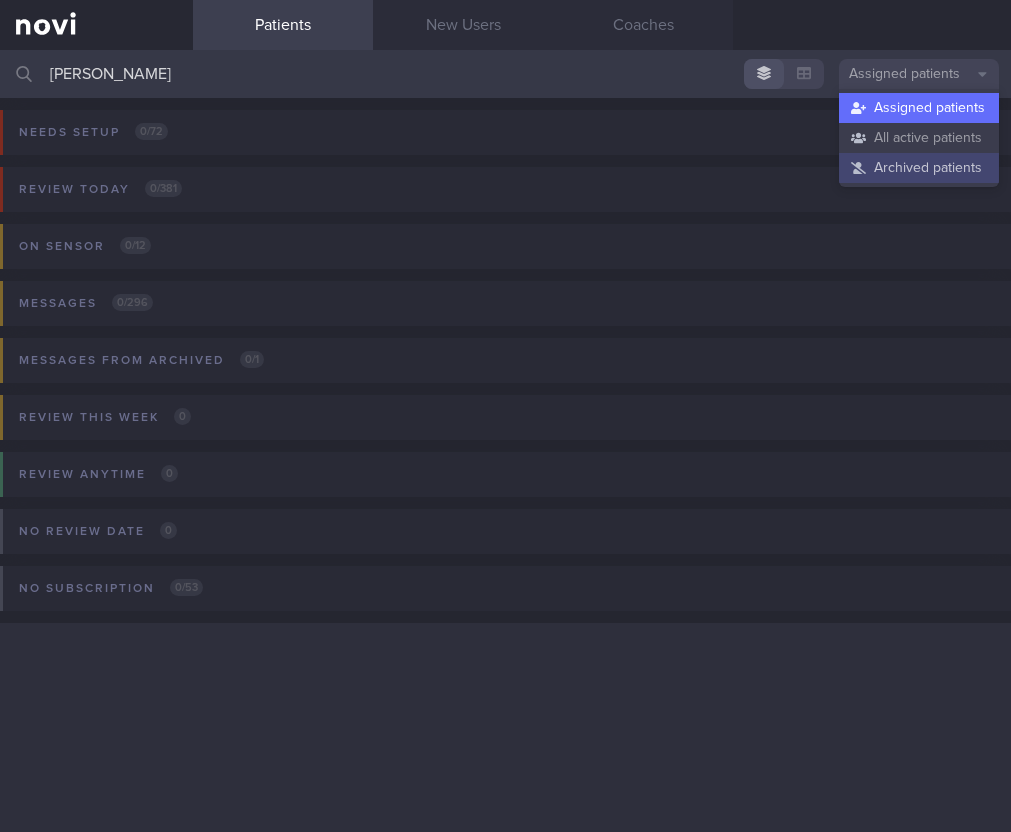 click on "Archived patients" at bounding box center [919, 168] 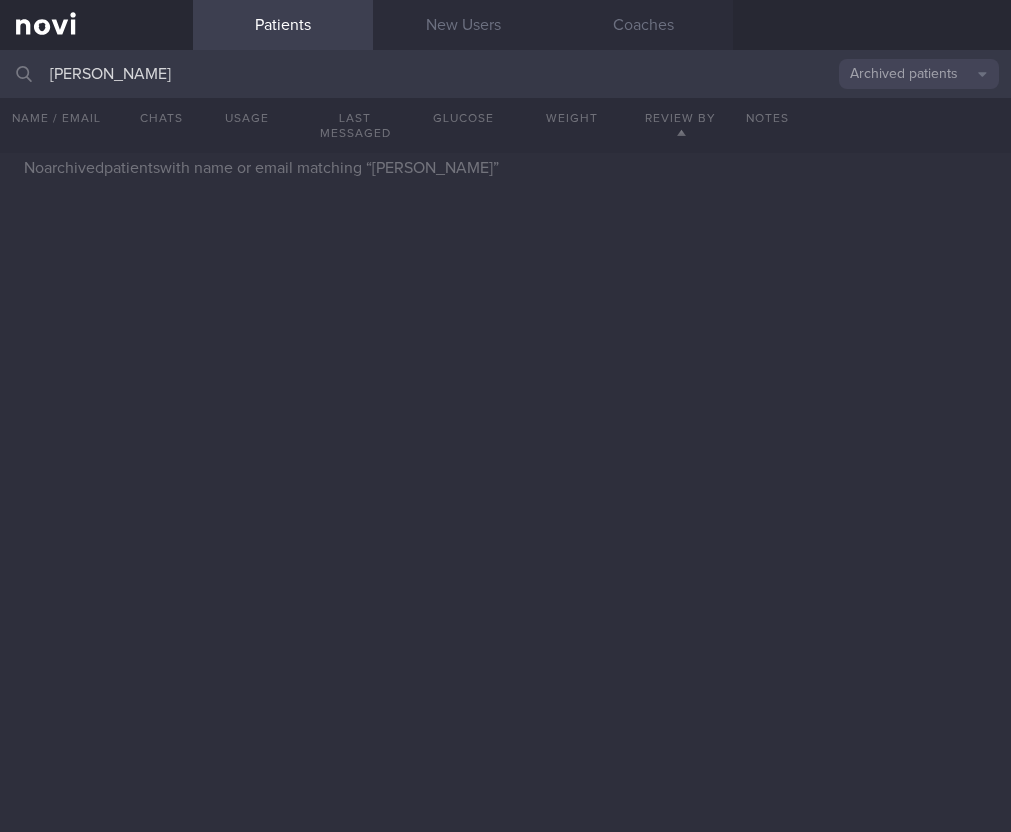 click on "noor aishah" at bounding box center [505, 74] 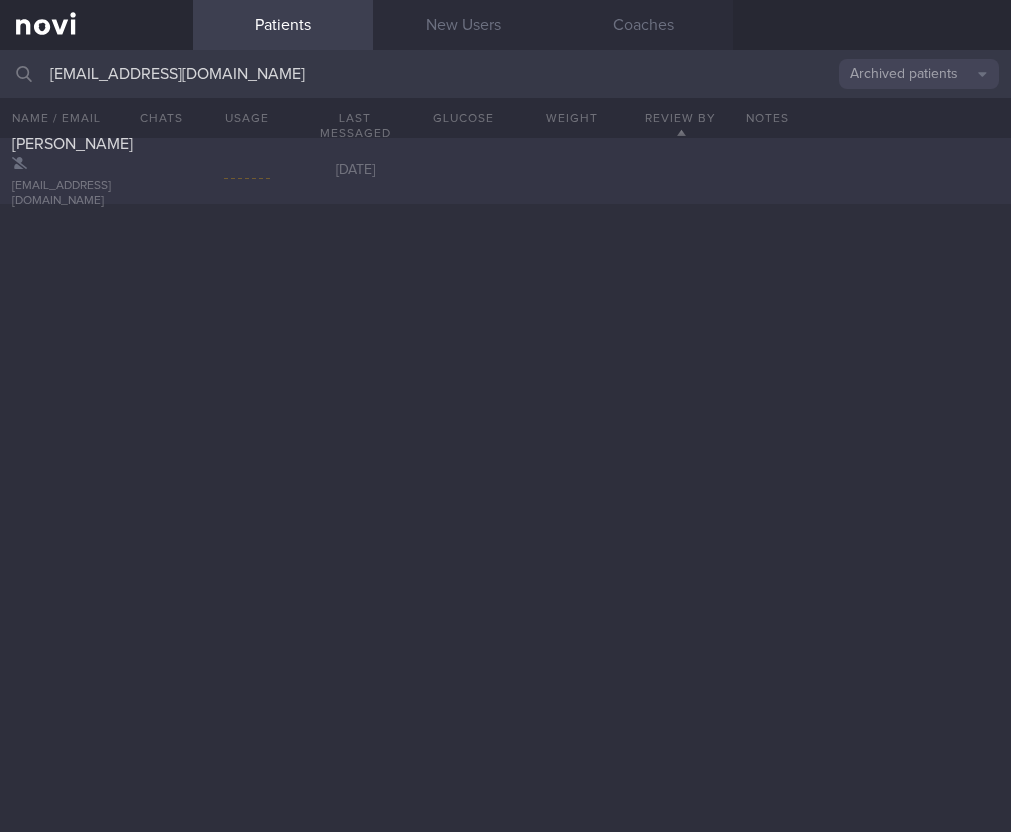type on "ahw0710@gmail.com" 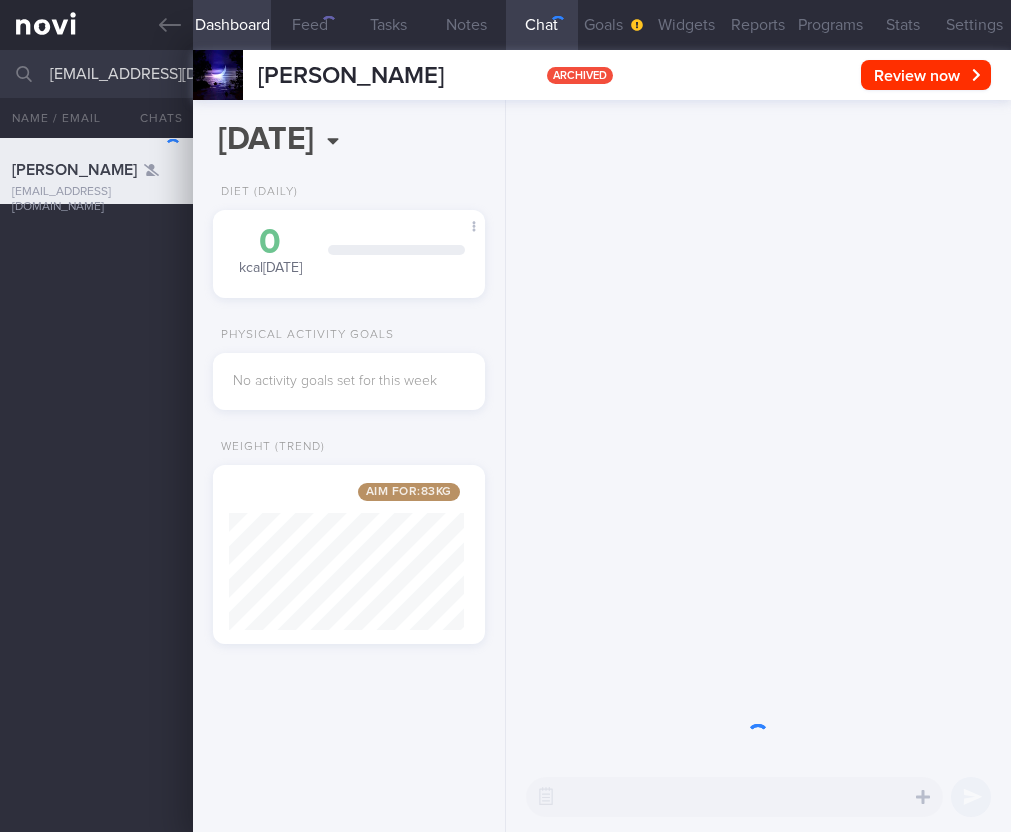 scroll, scrollTop: 999854, scrollLeft: 999764, axis: both 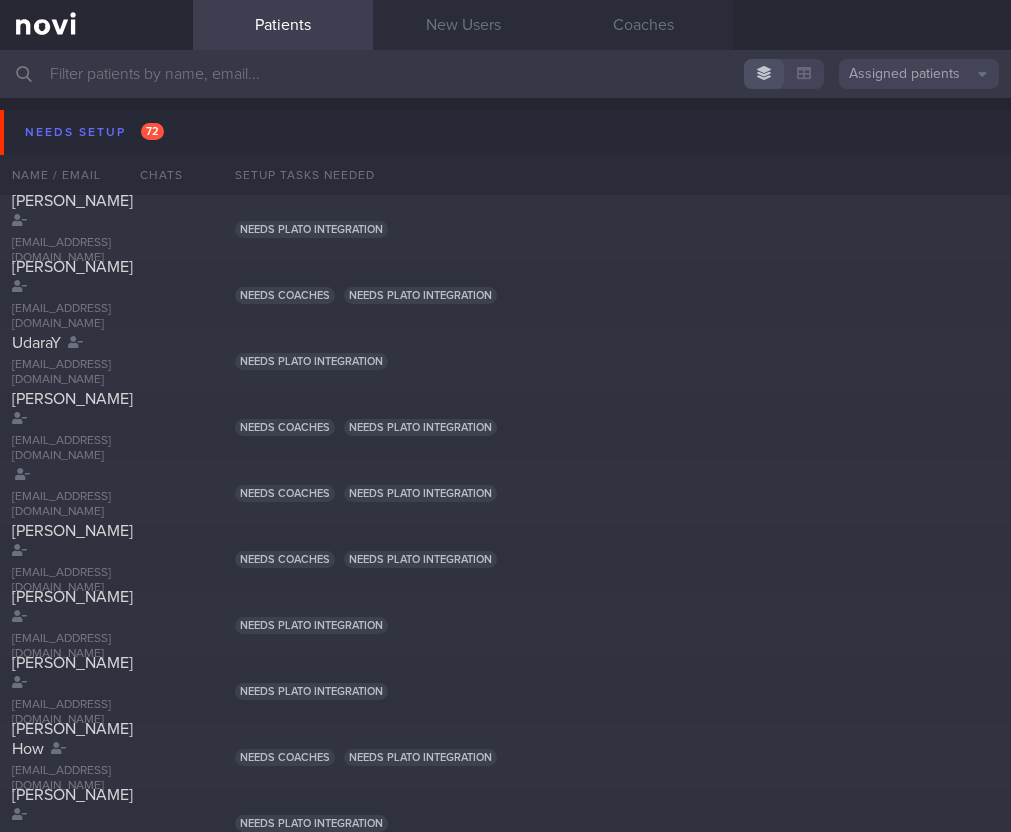 click at bounding box center (505, 74) 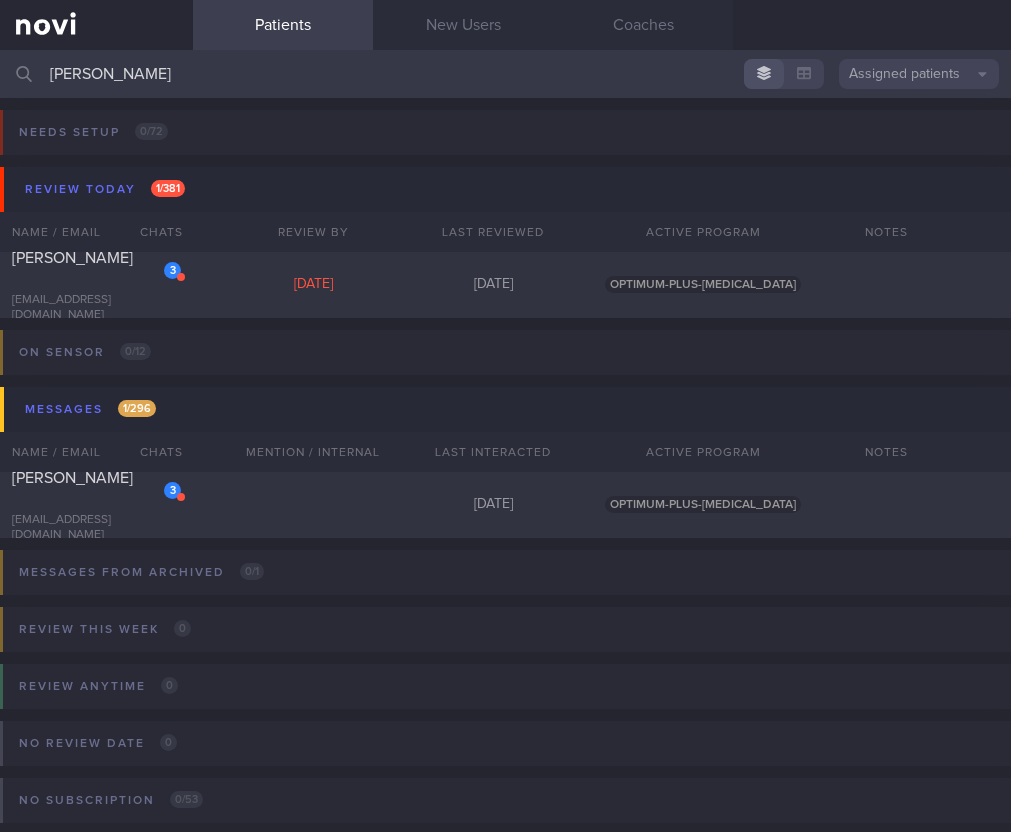 type on "[PERSON_NAME]" 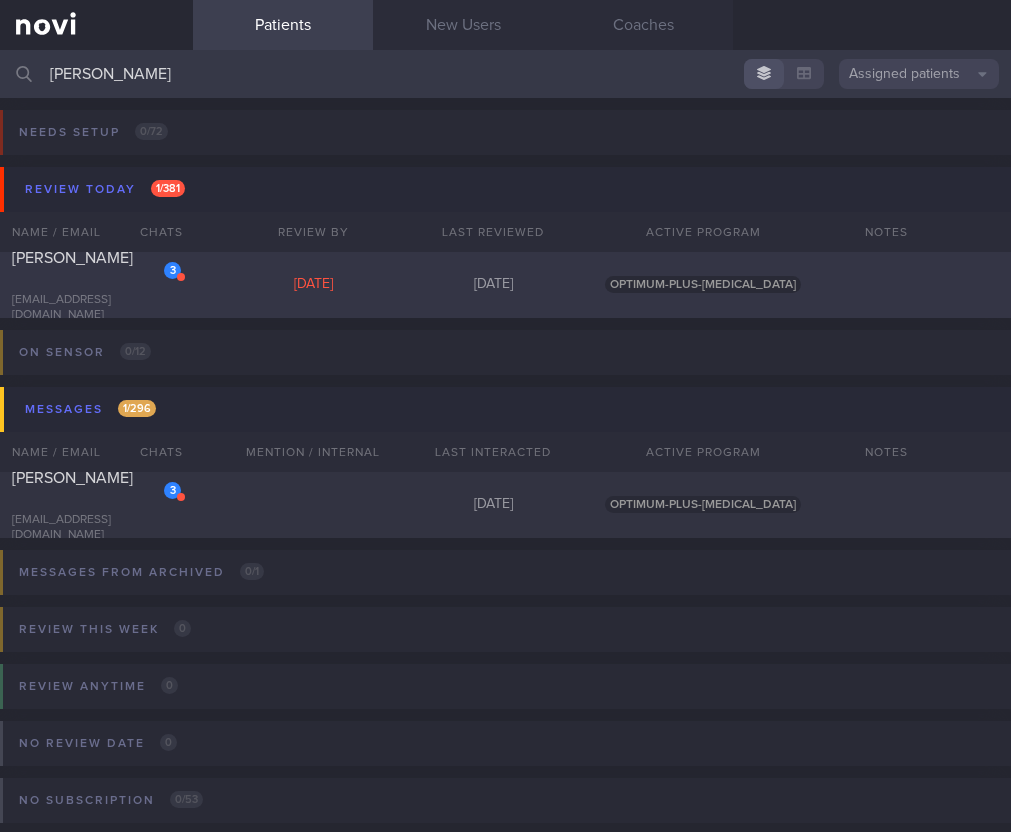 click on "[DATE]" at bounding box center [313, 285] 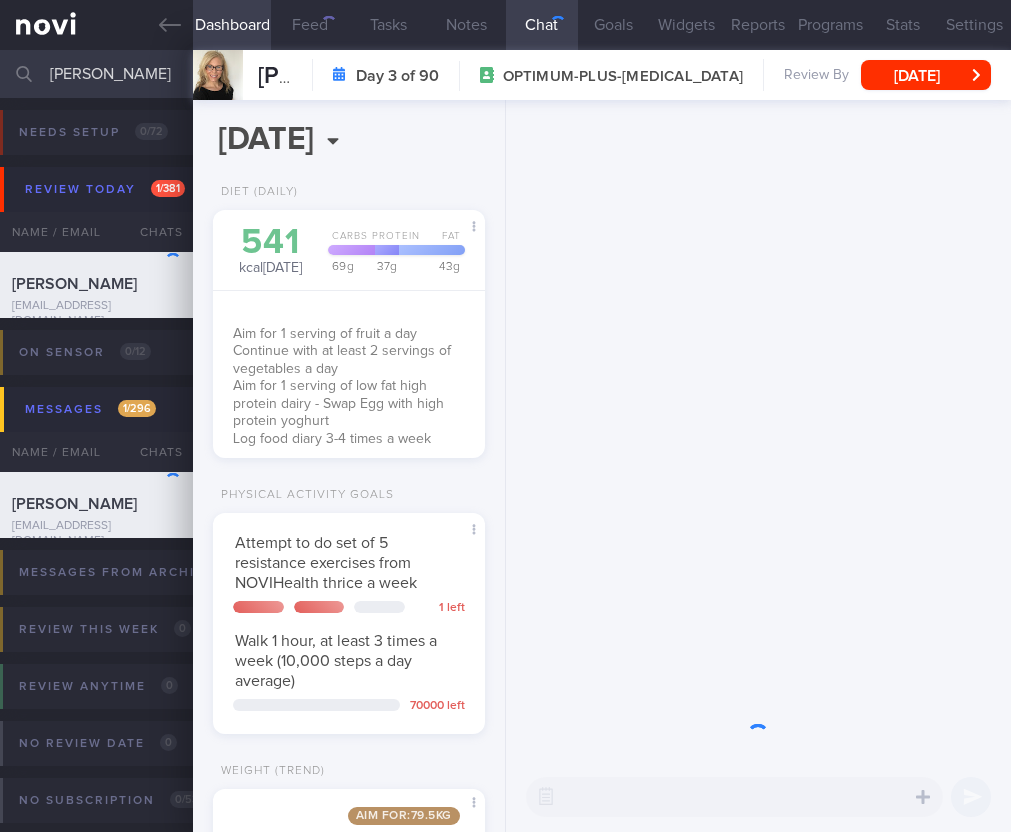 scroll, scrollTop: 999861, scrollLeft: 999779, axis: both 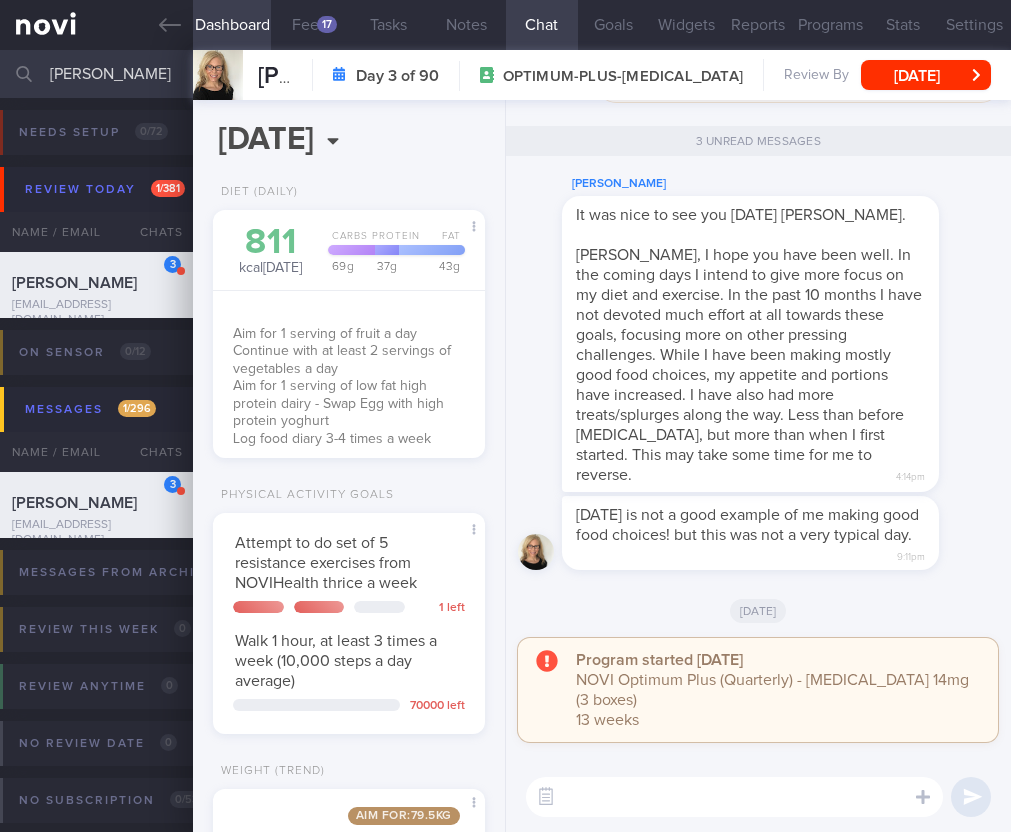 click at bounding box center (734, 797) 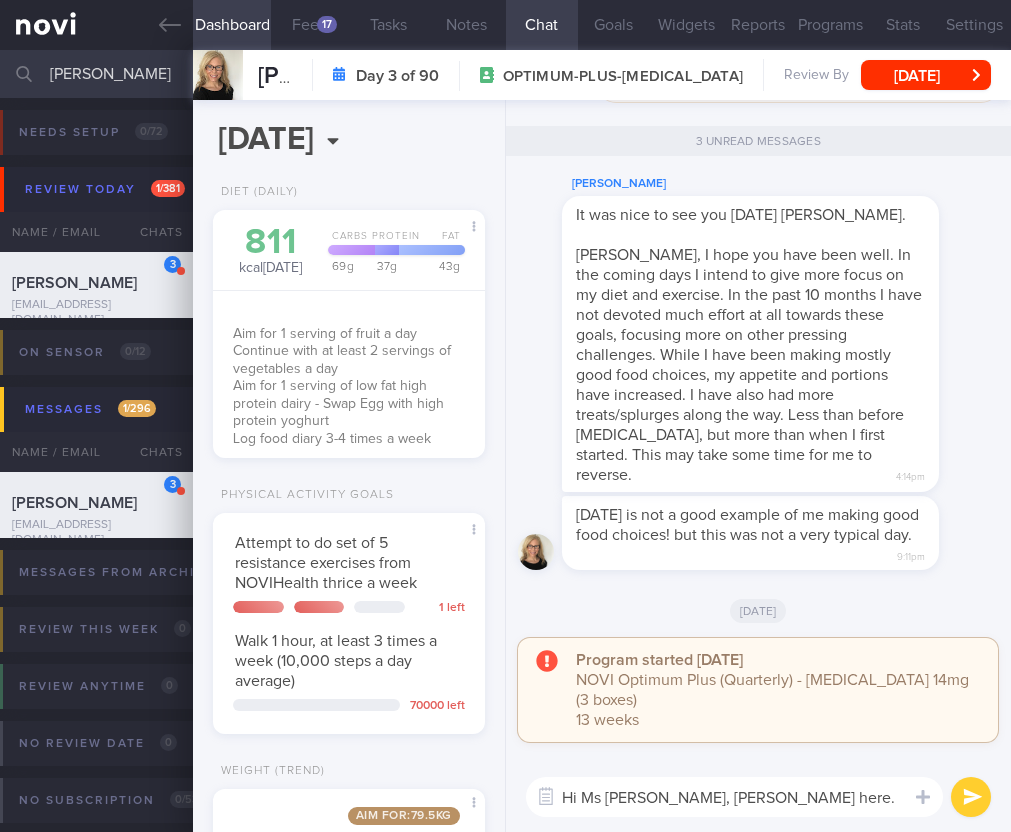 paste on "The integration is enabled and I see the exercise minutes syncing, but the steps and calories etc are empty. Most likely the user has disabled sharing the remaining metrics in the privacy settings. Need to follow up with the user to double-check the settings under "Privacy > Health > NoviHealth" whether all the metrics are enabled." 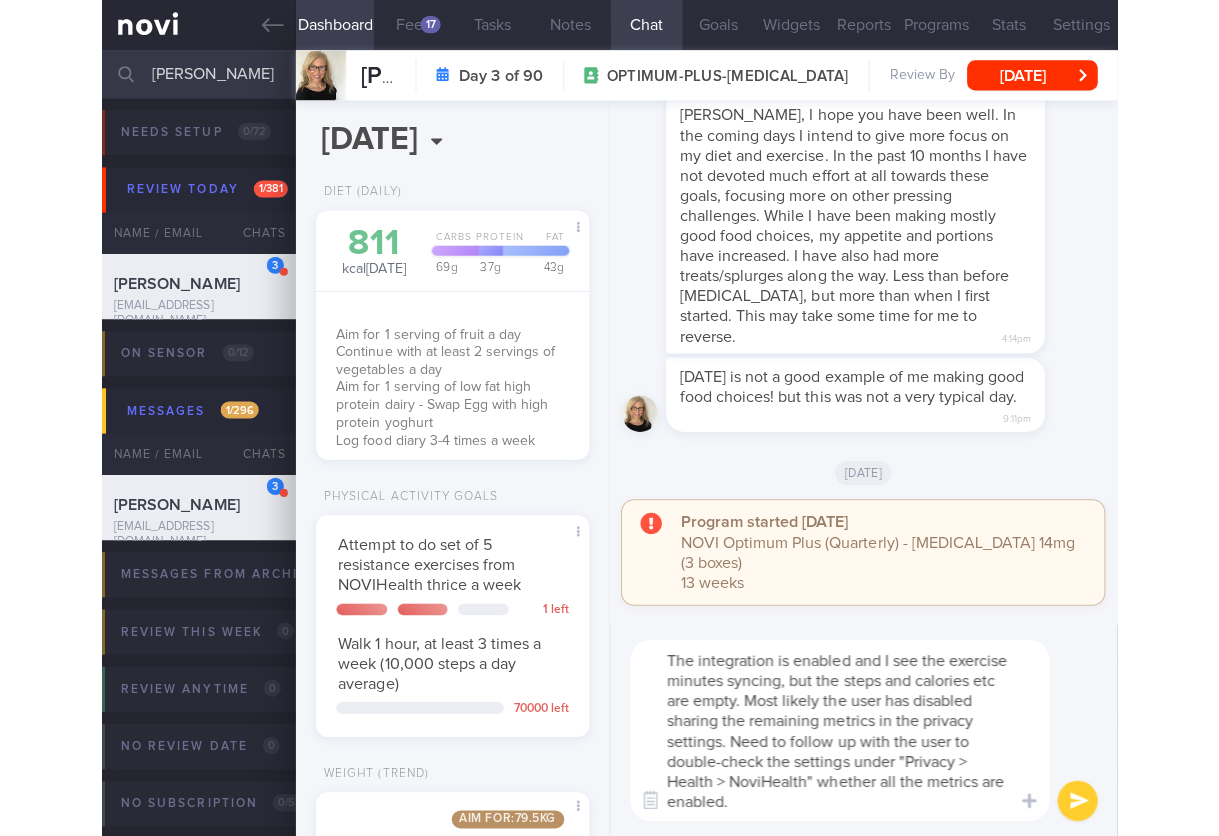 scroll, scrollTop: 0, scrollLeft: 0, axis: both 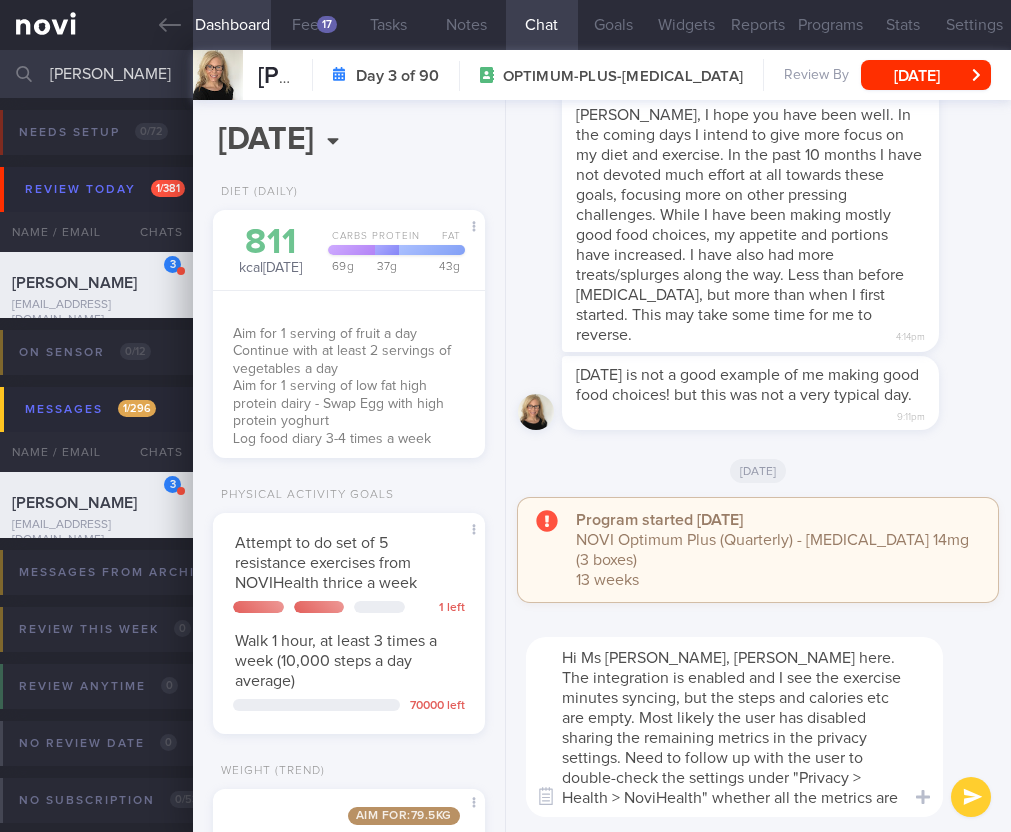 click on "Hi Ms [PERSON_NAME], [PERSON_NAME] here. The integration is enabled and I see the exercise minutes syncing, but the steps and calories etc are empty. Most likely the user has disabled sharing the remaining metrics in the privacy settings. Need to follow up with the user to double-check the settings under "Privacy > Health > NoviHealth" whether all the metrics are enabled." at bounding box center (734, 727) 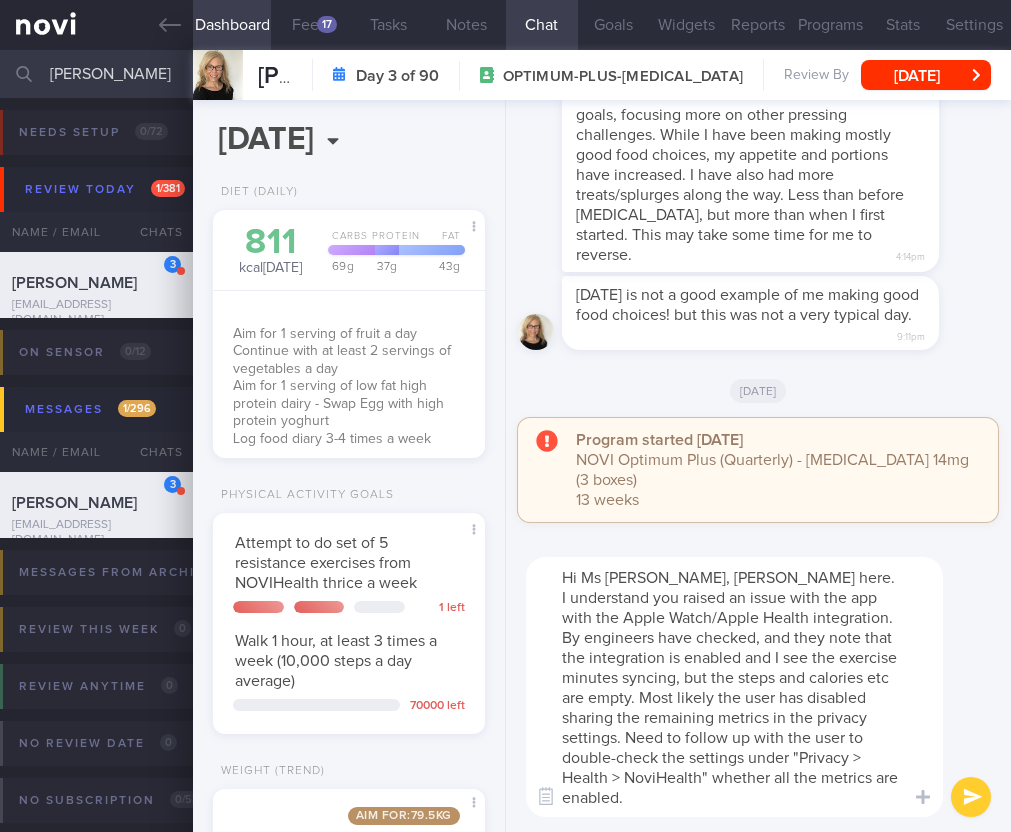 click on "Hi Ms [PERSON_NAME], [PERSON_NAME] here.
I understand you raised an issue with the app with the Apple Watch/Apple Health integration. By engineers have checked, and they note that the integration is enabled and I see the exercise minutes syncing, but the steps and calories etc are empty. Most likely the user has disabled sharing the remaining metrics in the privacy settings. Need to follow up with the user to double-check the settings under "Privacy > Health > NoviHealth" whether all the metrics are enabled." at bounding box center [734, 687] 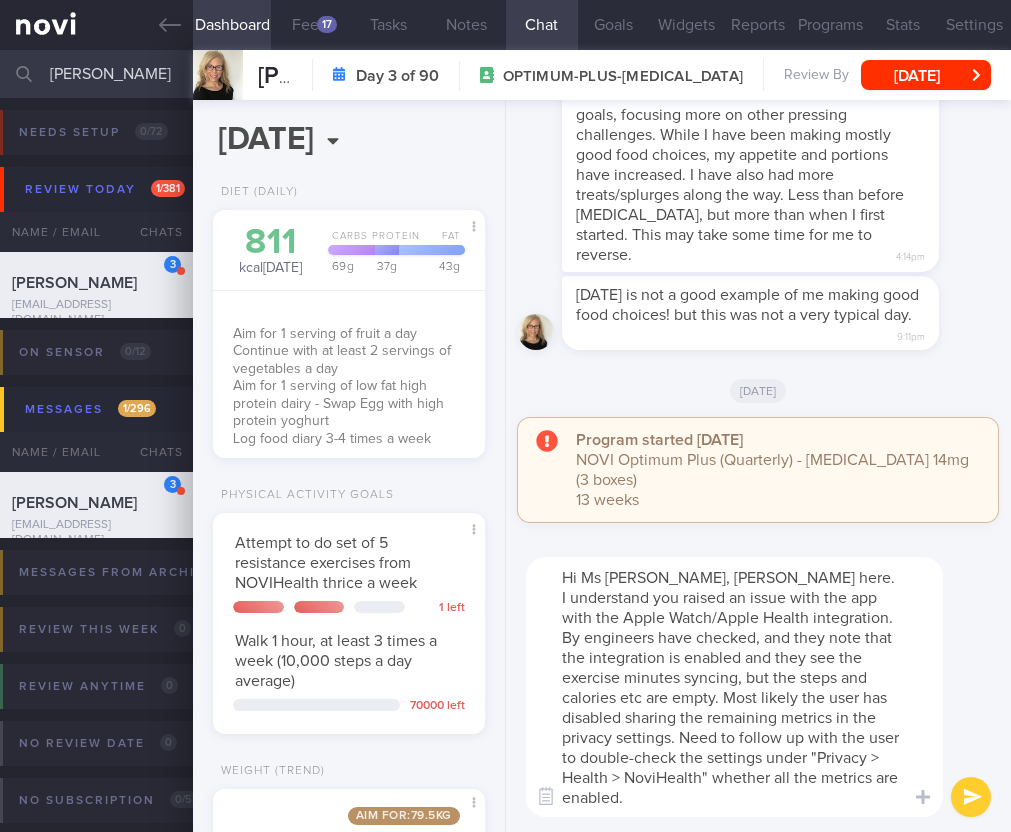 drag, startPoint x: 725, startPoint y: 693, endPoint x: 1009, endPoint y: 652, distance: 286.94424 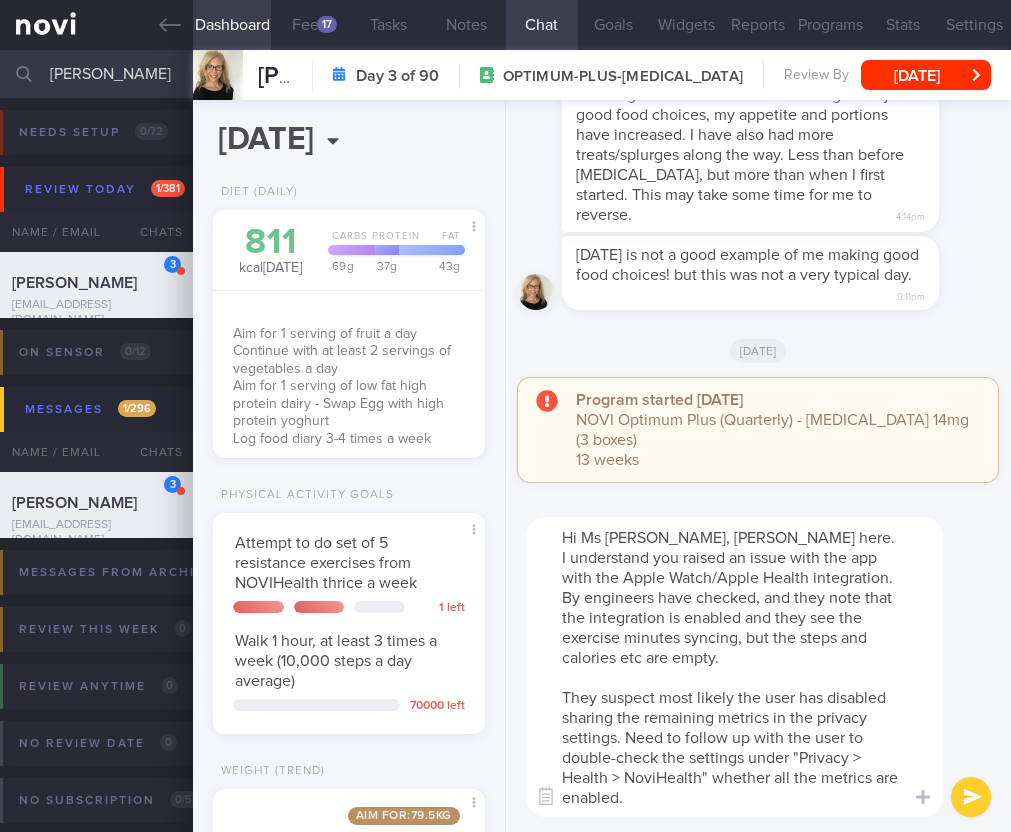 drag, startPoint x: 822, startPoint y: 697, endPoint x: 739, endPoint y: 699, distance: 83.02409 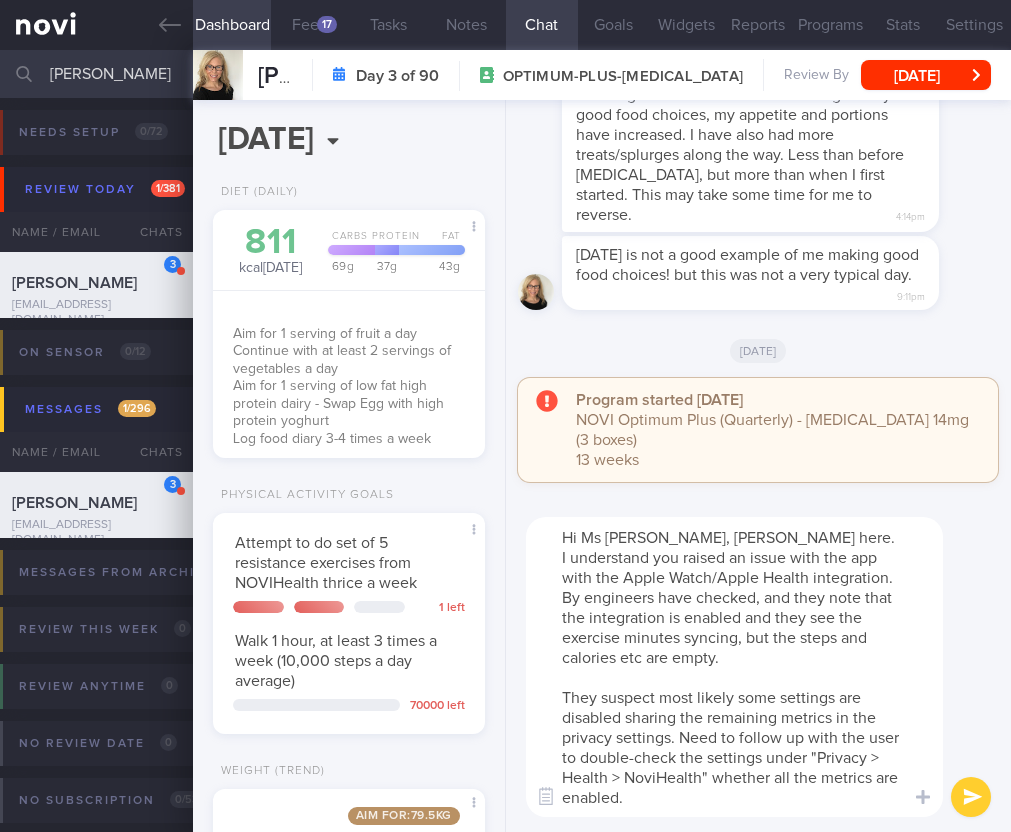 click on "Hi Ms [PERSON_NAME], [PERSON_NAME] here.
I understand you raised an issue with the app with the Apple Watch/Apple Health integration. By engineers have checked, and they note that the integration is enabled and they see the exercise minutes syncing, but the steps and calories etc are empty.
They suspect most likely some settings are disabled sharing the remaining metrics in the privacy settings. Need to follow up with the user to double-check the settings under "Privacy > Health > NoviHealth" whether all the metrics are enabled." at bounding box center (734, 667) 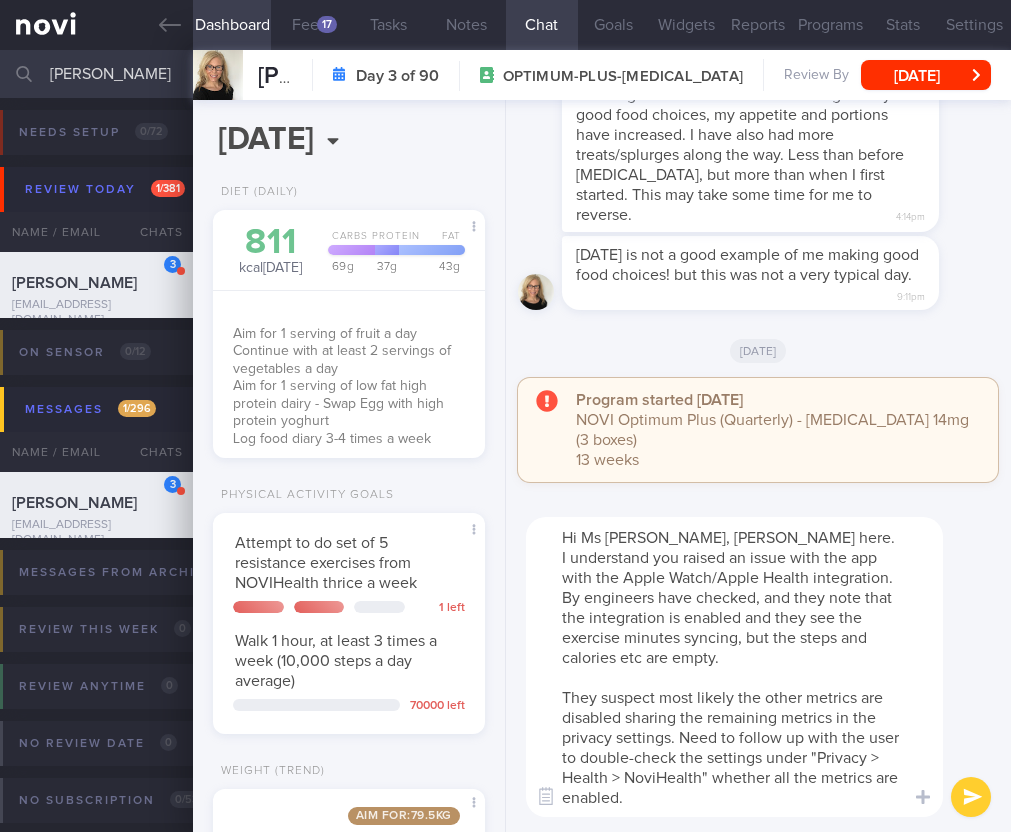 click on "Hi Ms [PERSON_NAME], [PERSON_NAME] here.
I understand you raised an issue with the app with the Apple Watch/Apple Health integration. By engineers have checked, and they note that the integration is enabled and they see the exercise minutes syncing, but the steps and calories etc are empty.
They suspect most likely the other metrics are disabled sharing the remaining metrics in the privacy settings. Need to follow up with the user to double-check the settings under "Privacy > Health > NoviHealth" whether all the metrics are enabled." at bounding box center [734, 667] 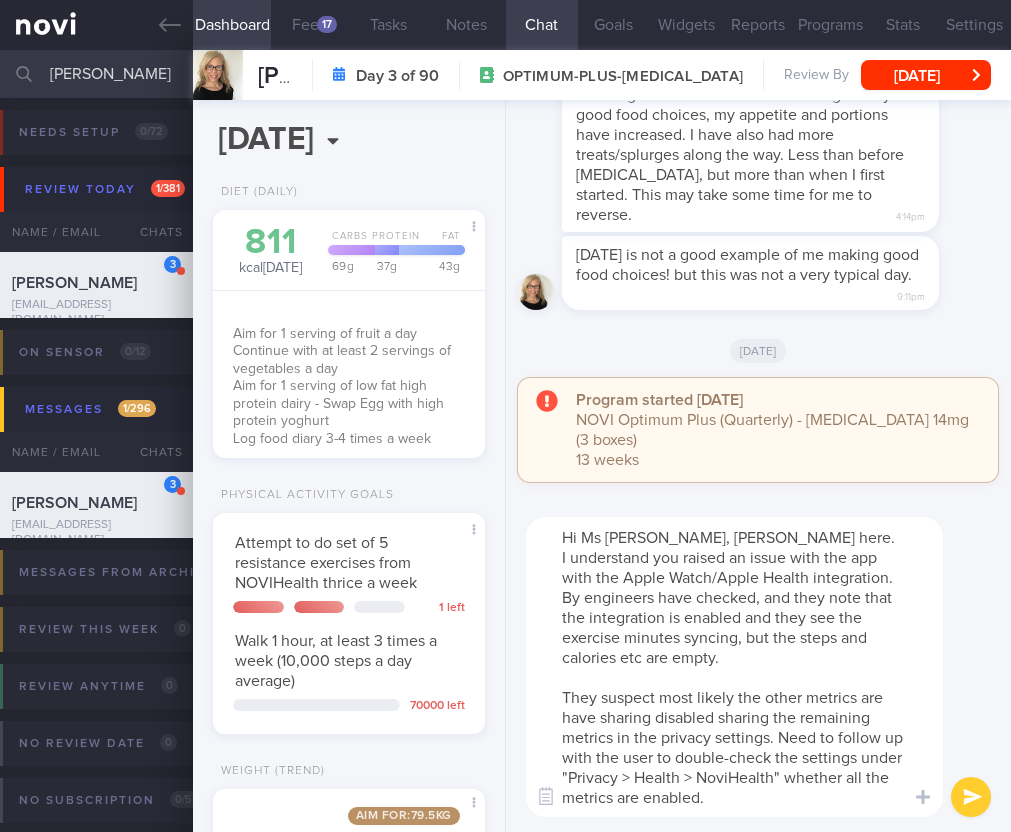 click on "Hi Ms [PERSON_NAME], [PERSON_NAME] here.
I understand you raised an issue with the app with the Apple Watch/Apple Health integration. By engineers have checked, and they note that the integration is enabled and they see the exercise minutes syncing, but the steps and calories etc are empty.
They suspect most likely the other metrics are have sharing disabled sharing the remaining metrics in the privacy settings. Need to follow up with the user to double-check the settings under "Privacy > Health > NoviHealth" whether all the metrics are enabled." at bounding box center (734, 667) 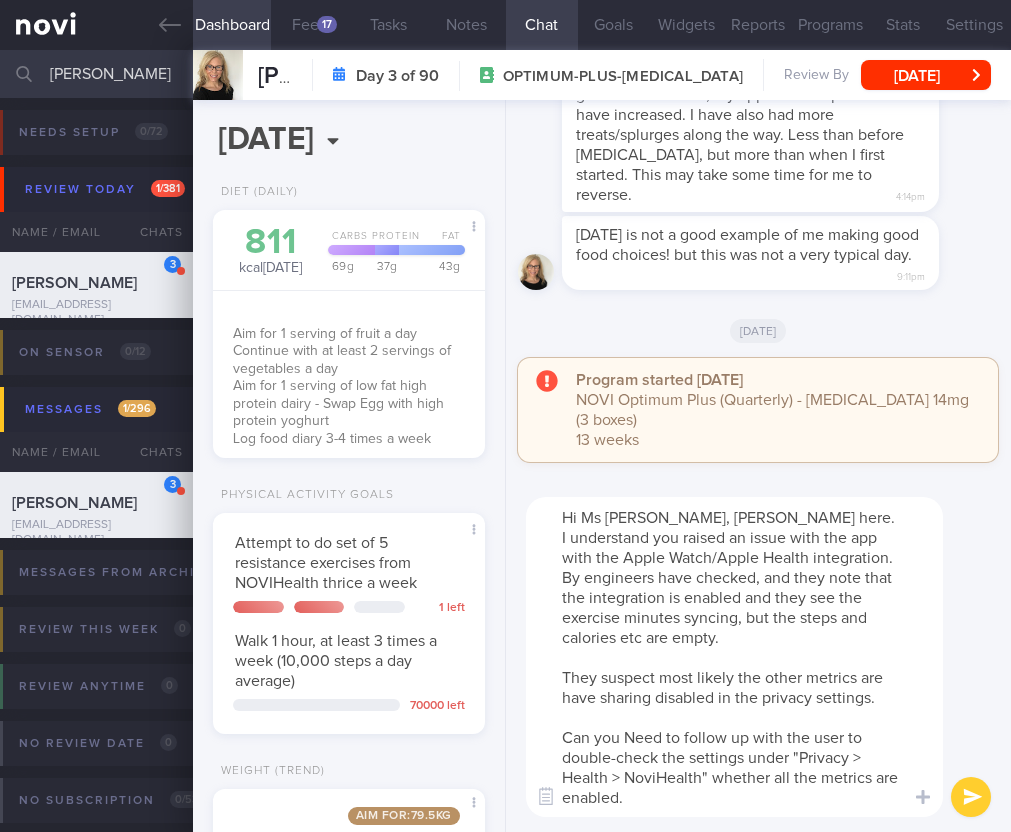 click on "Hi Ms [PERSON_NAME], [PERSON_NAME] here.
I understand you raised an issue with the app with the Apple Watch/Apple Health integration. By engineers have checked, and they note that the integration is enabled and they see the exercise minutes syncing, but the steps and calories etc are empty.
They suspect most likely the other metrics are have sharing disabled in the privacy settings.
Can you Need to follow up with the user to double-check the settings under "Privacy > Health > NoviHealth" whether all the metrics are enabled." at bounding box center [734, 657] 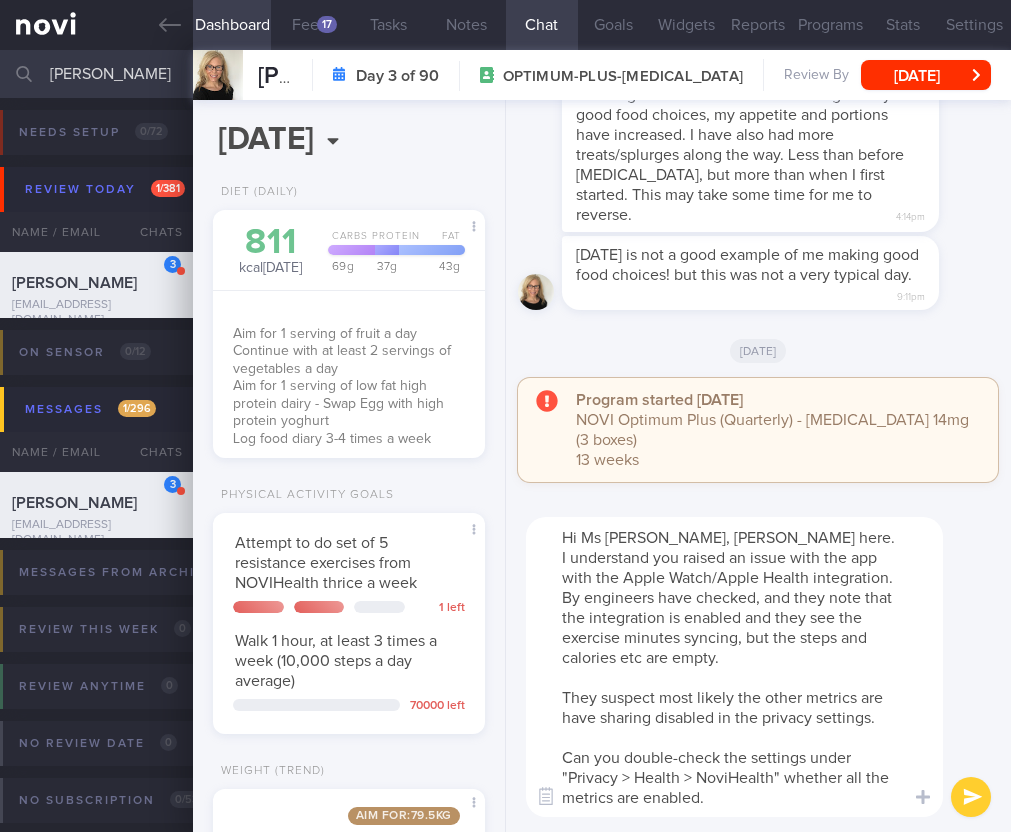 click on "Hi Ms [PERSON_NAME], [PERSON_NAME] here.
I understand you raised an issue with the app with the Apple Watch/Apple Health integration. By engineers have checked, and they note that the integration is enabled and they see the exercise minutes syncing, but the steps and calories etc are empty.
They suspect most likely the other metrics are have sharing disabled in the privacy settings.
Can you double-check the settings under "Privacy > Health > NoviHealth" whether all the metrics are enabled." at bounding box center [734, 667] 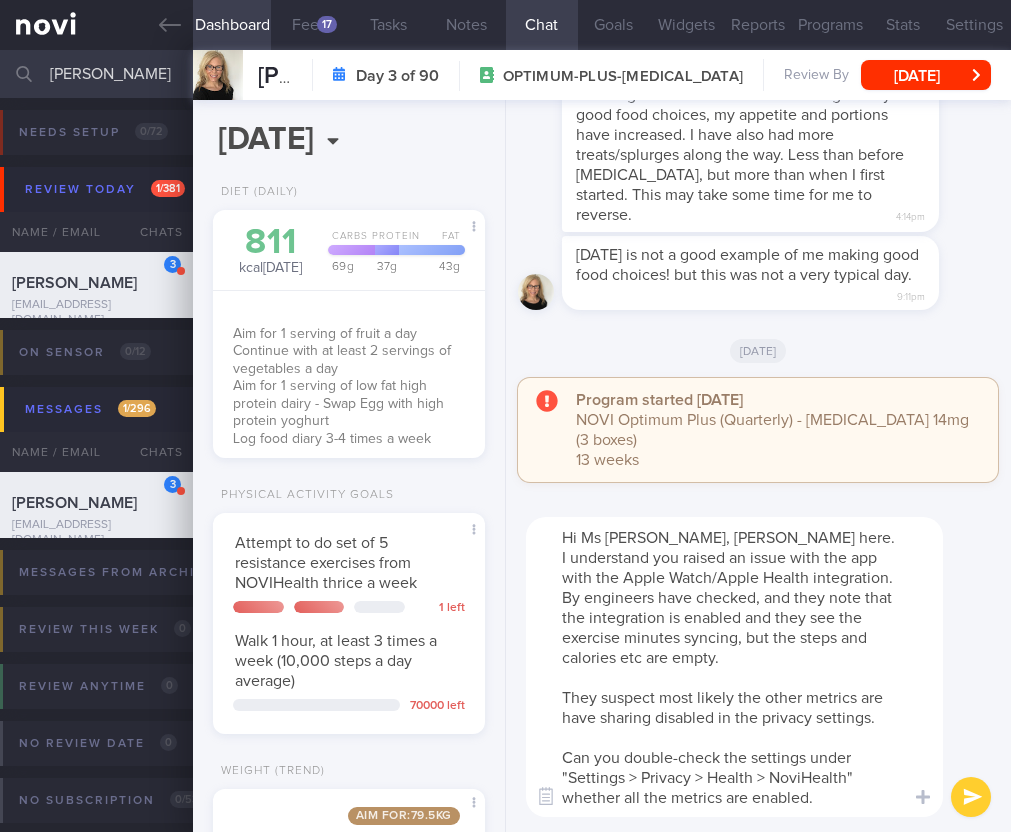 click on "Hi Ms [PERSON_NAME], [PERSON_NAME] here.
I understand you raised an issue with the app with the Apple Watch/Apple Health integration. By engineers have checked, and they note that the integration is enabled and they see the exercise minutes syncing, but the steps and calories etc are empty.
They suspect most likely the other metrics are have sharing disabled in the privacy settings.
Can you double-check the settings under "Settings > Privacy > Health > NoviHealth" whether all the metrics are enabled." at bounding box center (734, 667) 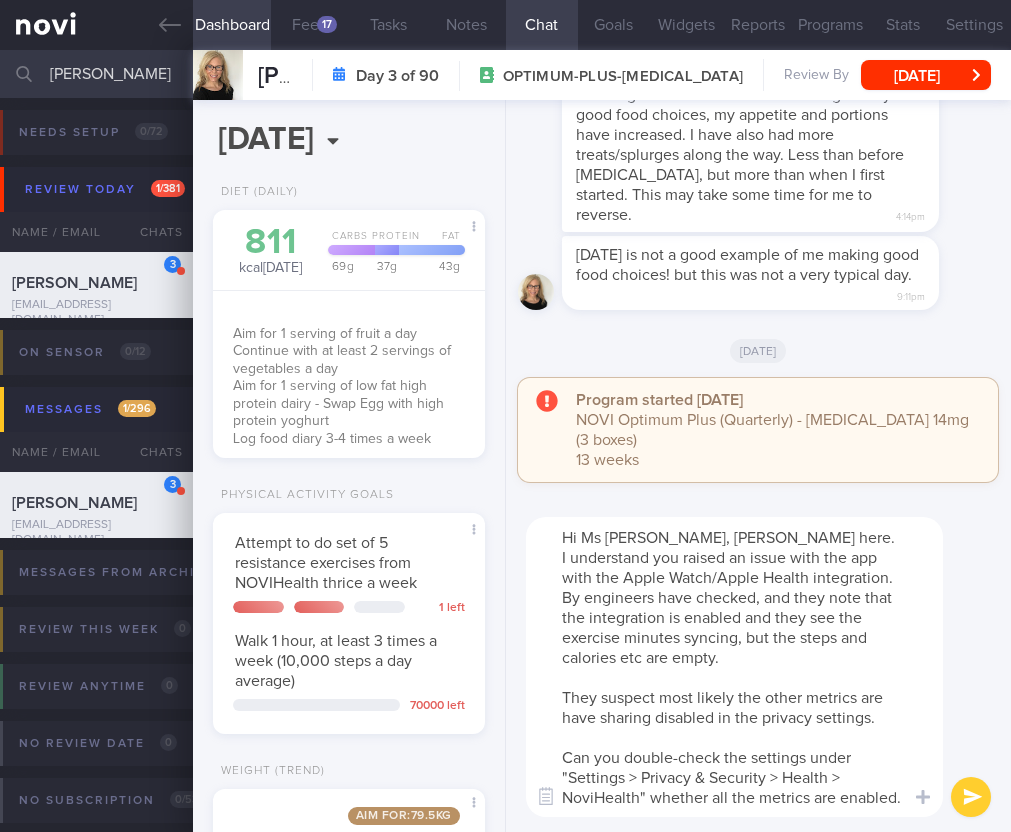 click on "Hi Ms [PERSON_NAME], [PERSON_NAME] here.
I understand you raised an issue with the app with the Apple Watch/Apple Health integration. By engineers have checked, and they note that the integration is enabled and they see the exercise minutes syncing, but the steps and calories etc are empty.
They suspect most likely the other metrics are have sharing disabled in the privacy settings.
Can you double-check the settings under "Settings > Privacy & Security > Health > NoviHealth" whether all the metrics are enabled." at bounding box center [734, 667] 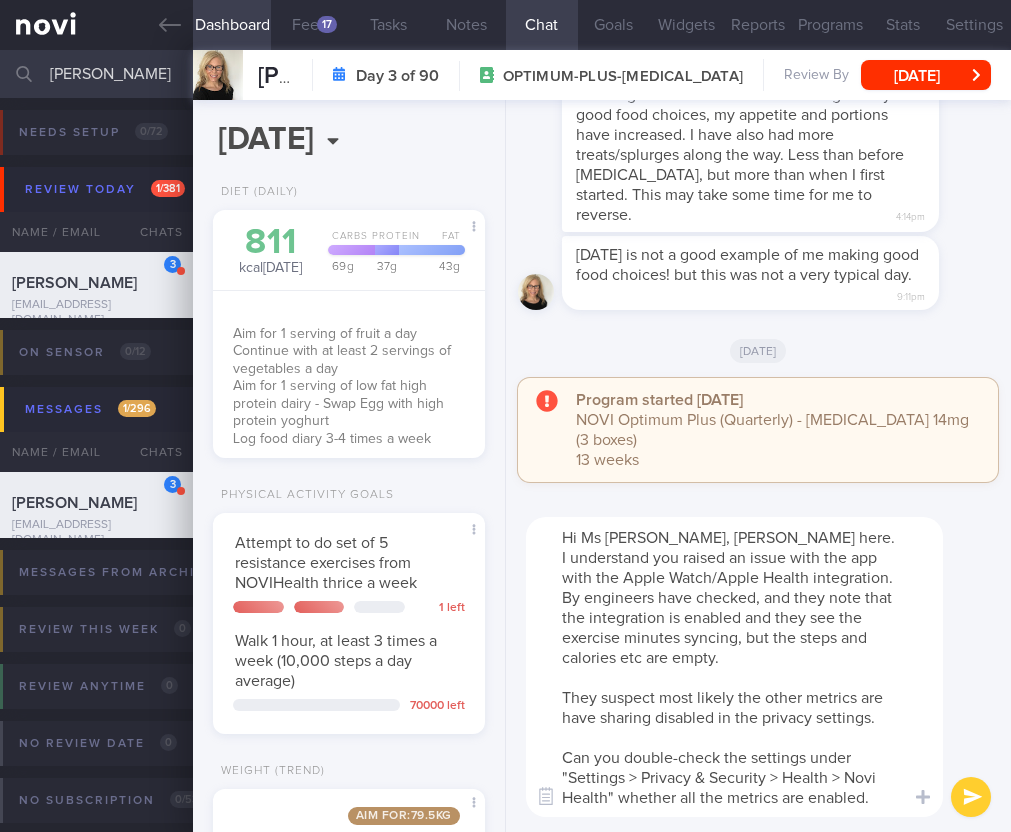 click on "Hi Ms [PERSON_NAME], [PERSON_NAME] here.
I understand you raised an issue with the app with the Apple Watch/Apple Health integration. By engineers have checked, and they note that the integration is enabled and they see the exercise minutes syncing, but the steps and calories etc are empty.
They suspect most likely the other metrics are have sharing disabled in the privacy settings.
Can you double-check the settings under "Settings > Privacy & Security > Health > Novi Health" whether all the metrics are enabled." at bounding box center (734, 667) 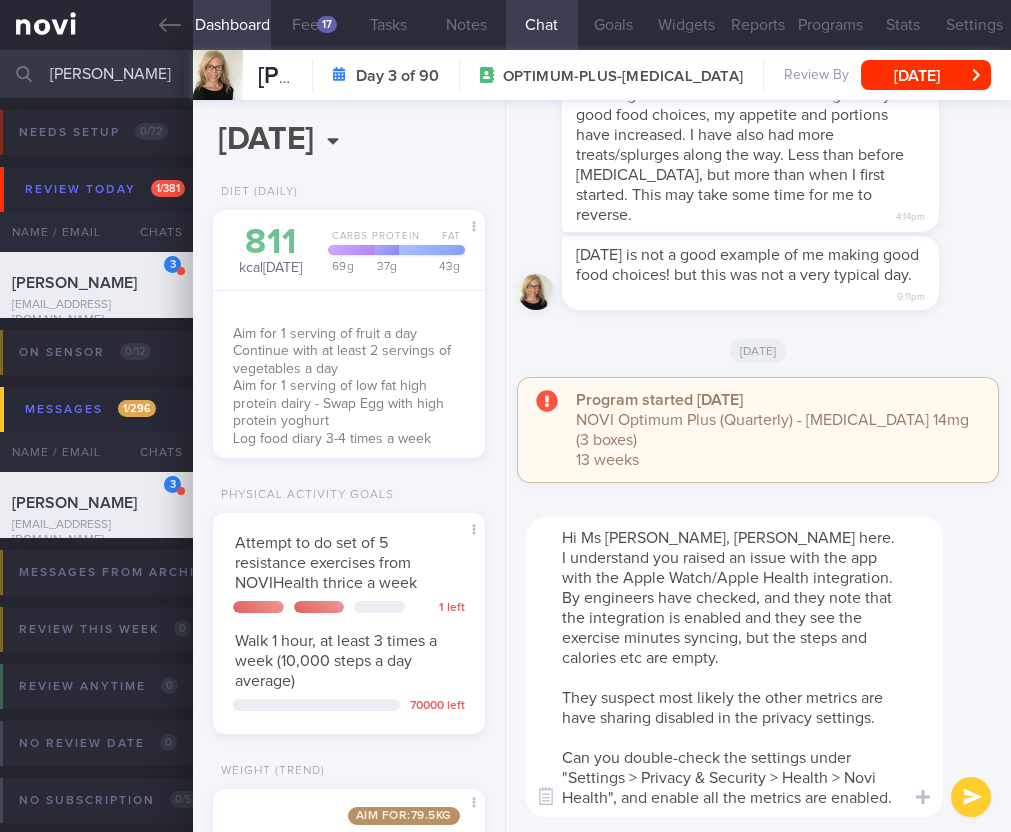 click on "Hi Ms [PERSON_NAME], [PERSON_NAME] here.
I understand you raised an issue with the app with the Apple Watch/Apple Health integration. By engineers have checked, and they note that the integration is enabled and they see the exercise minutes syncing, but the steps and calories etc are empty.
They suspect most likely the other metrics are have sharing disabled in the privacy settings.
Can you double-check the settings under "Settings > Privacy & Security > Health > Novi Health", and enable all the metrics are enabled." at bounding box center [734, 667] 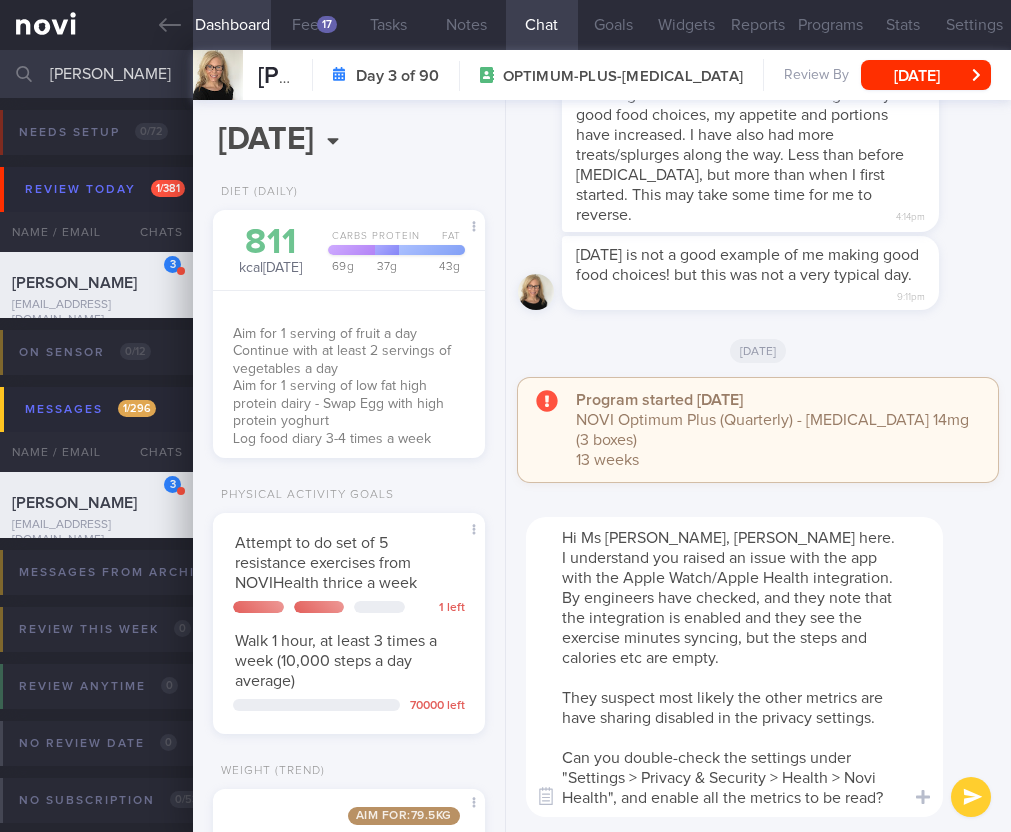 type on "Hi Ms [PERSON_NAME], [PERSON_NAME] here.
I understand you raised an issue with the app with the Apple Watch/Apple Health integration. By engineers have checked, and they note that the integration is enabled and they see the exercise minutes syncing, but the steps and calories etc are empty.
They suspect most likely the other metrics are have sharing disabled in the privacy settings.
Can you double-check the settings under "Settings > Privacy & Security > Health > Novi Health", and enable all the metrics to be read?" 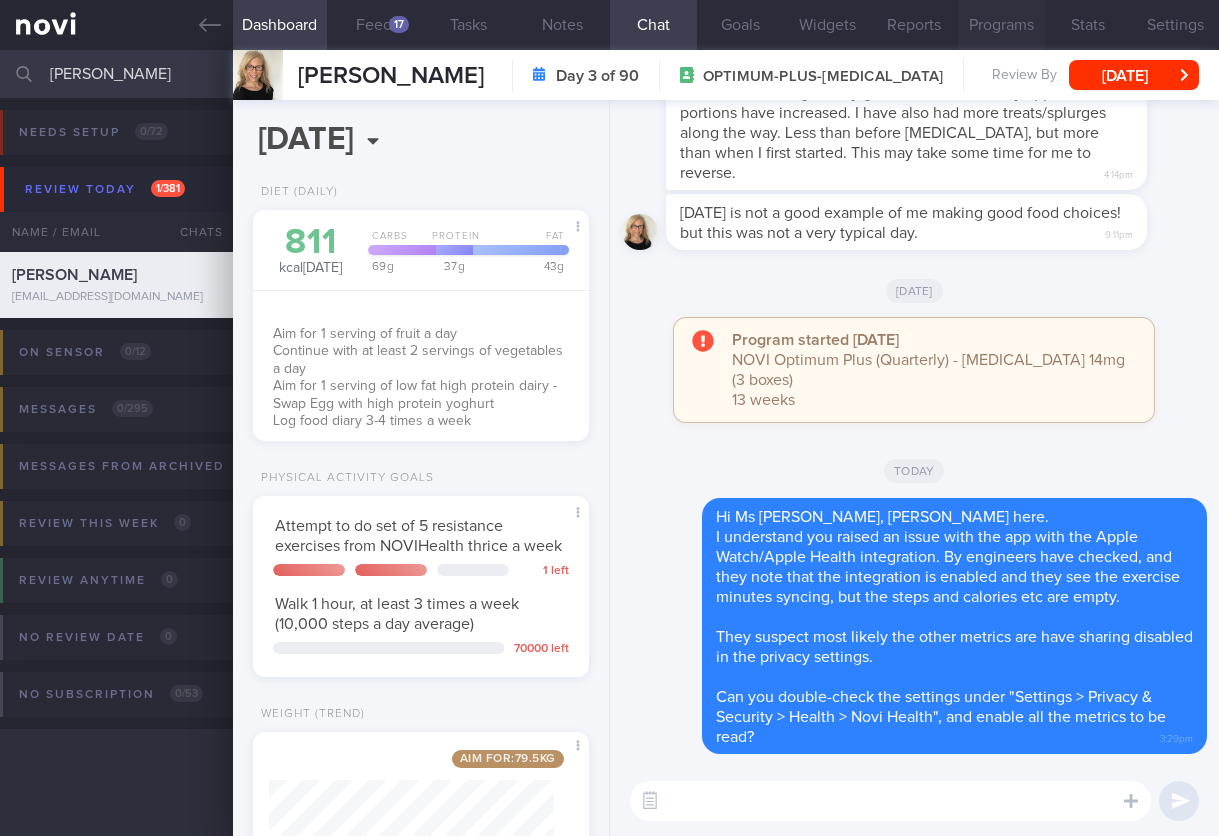 scroll, scrollTop: 999829, scrollLeft: 999715, axis: both 